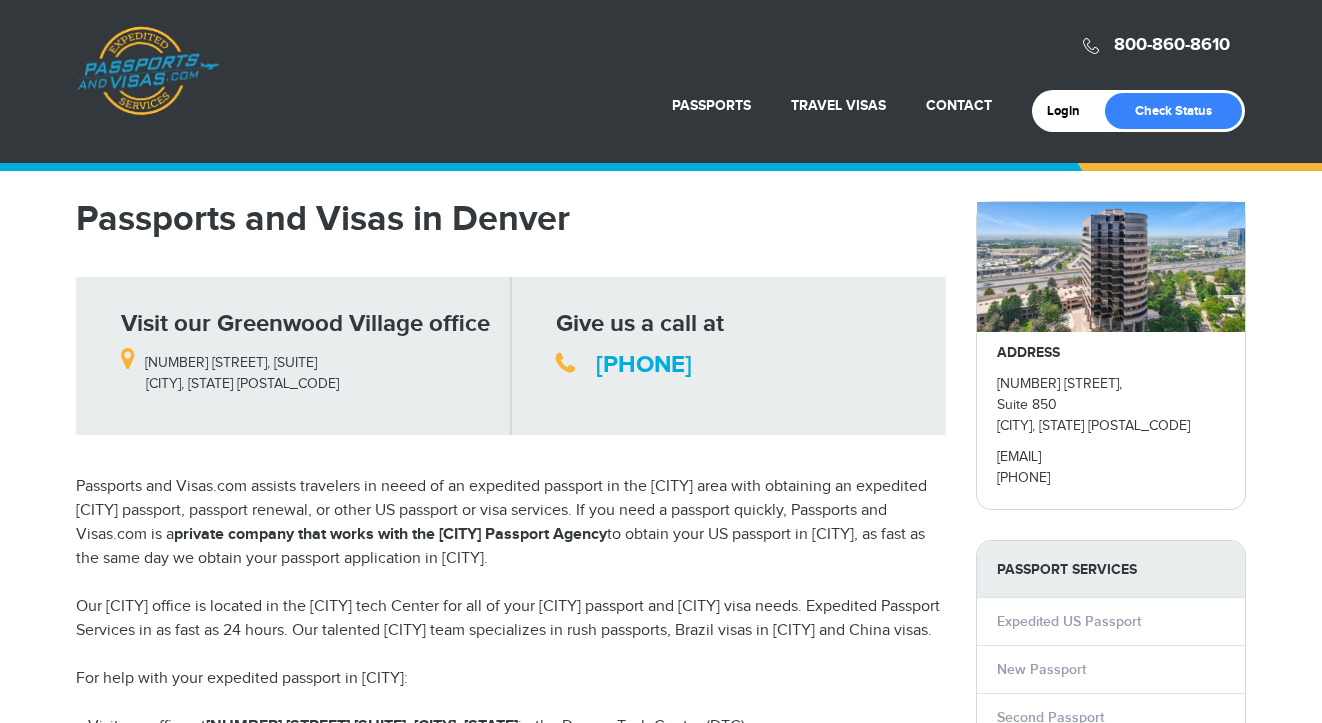 scroll, scrollTop: 0, scrollLeft: 0, axis: both 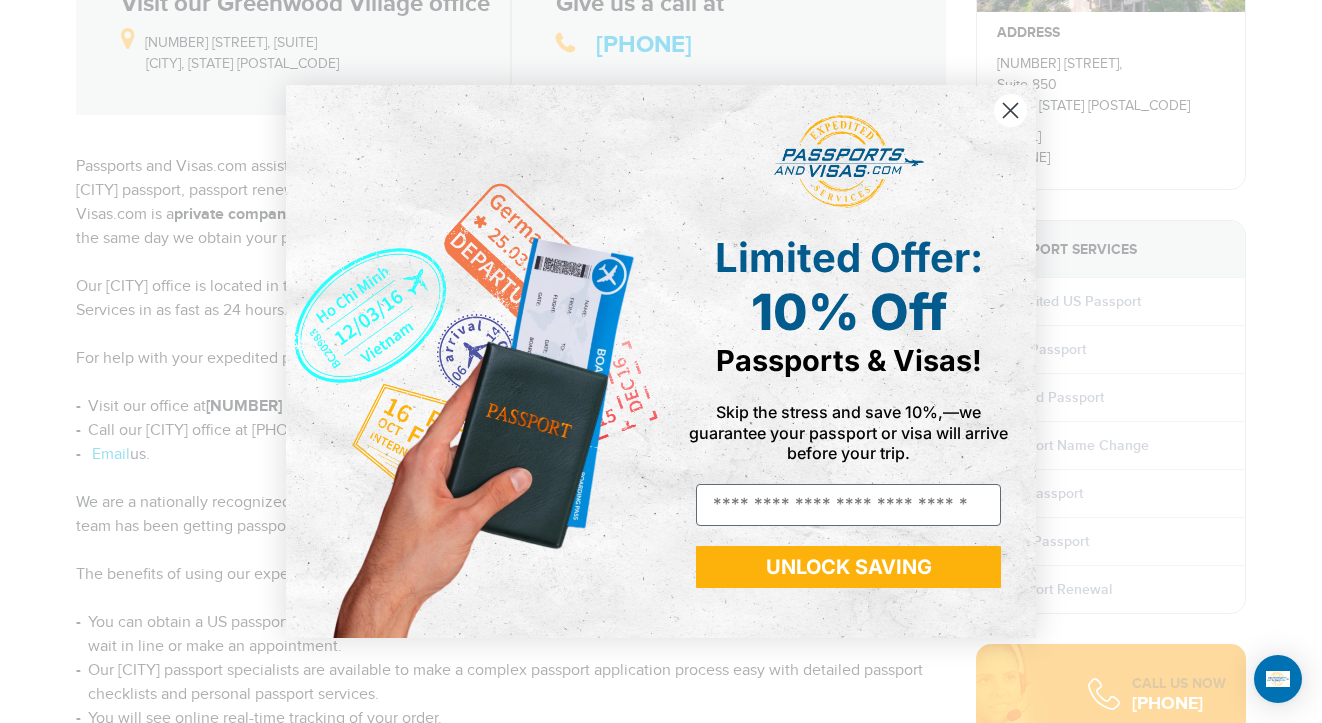 click 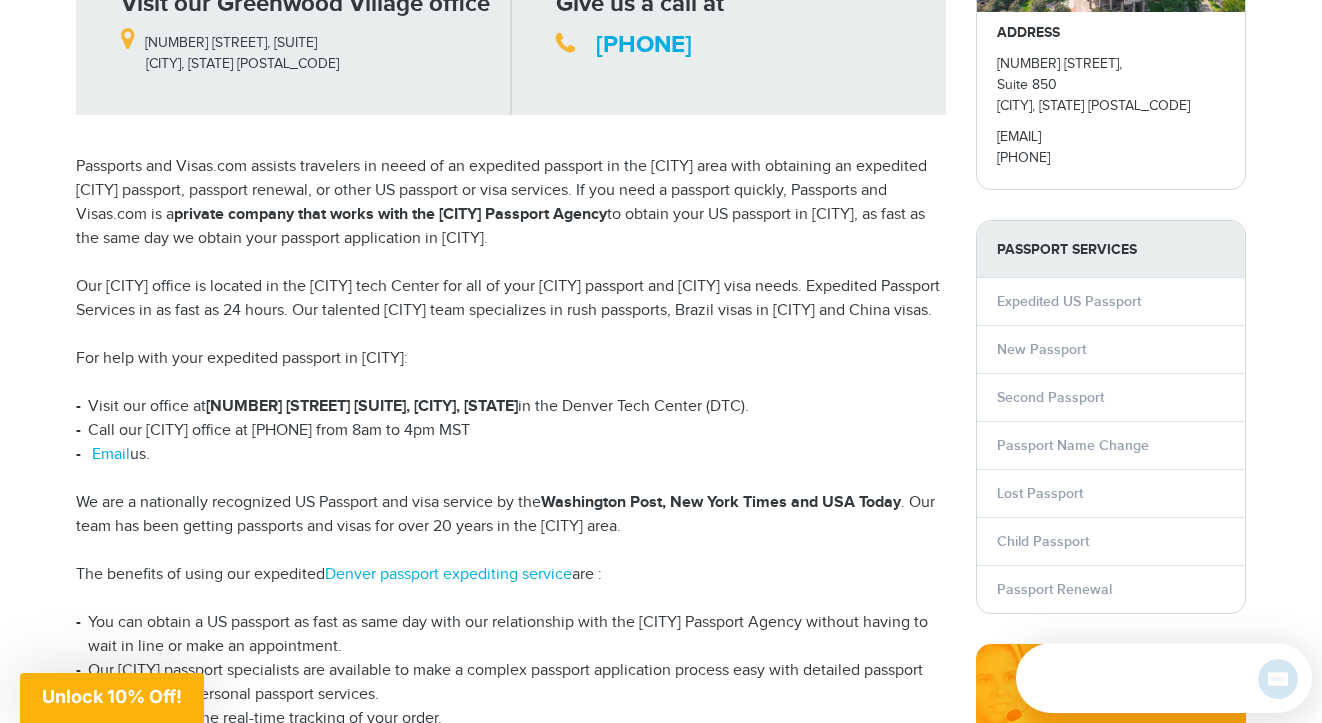 scroll, scrollTop: 0, scrollLeft: 0, axis: both 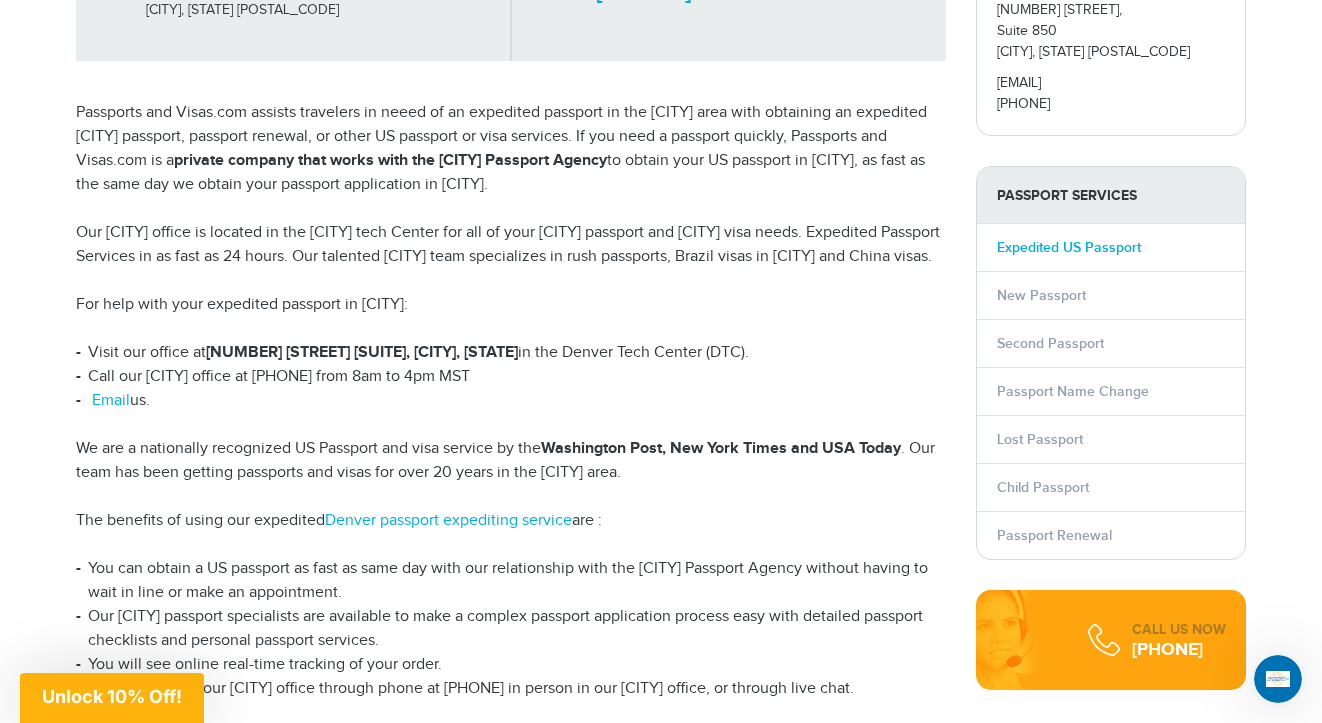 click on "Expedited US Passport" at bounding box center (1069, 247) 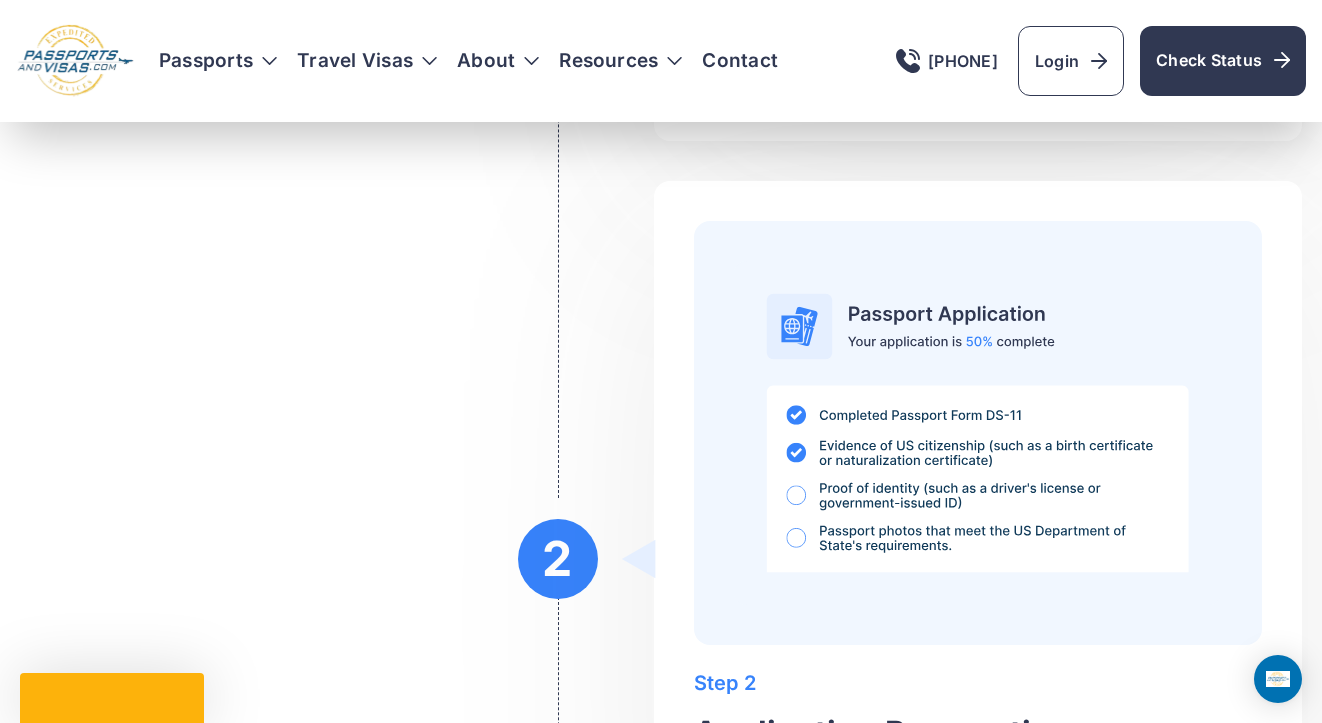 scroll, scrollTop: 1926, scrollLeft: 0, axis: vertical 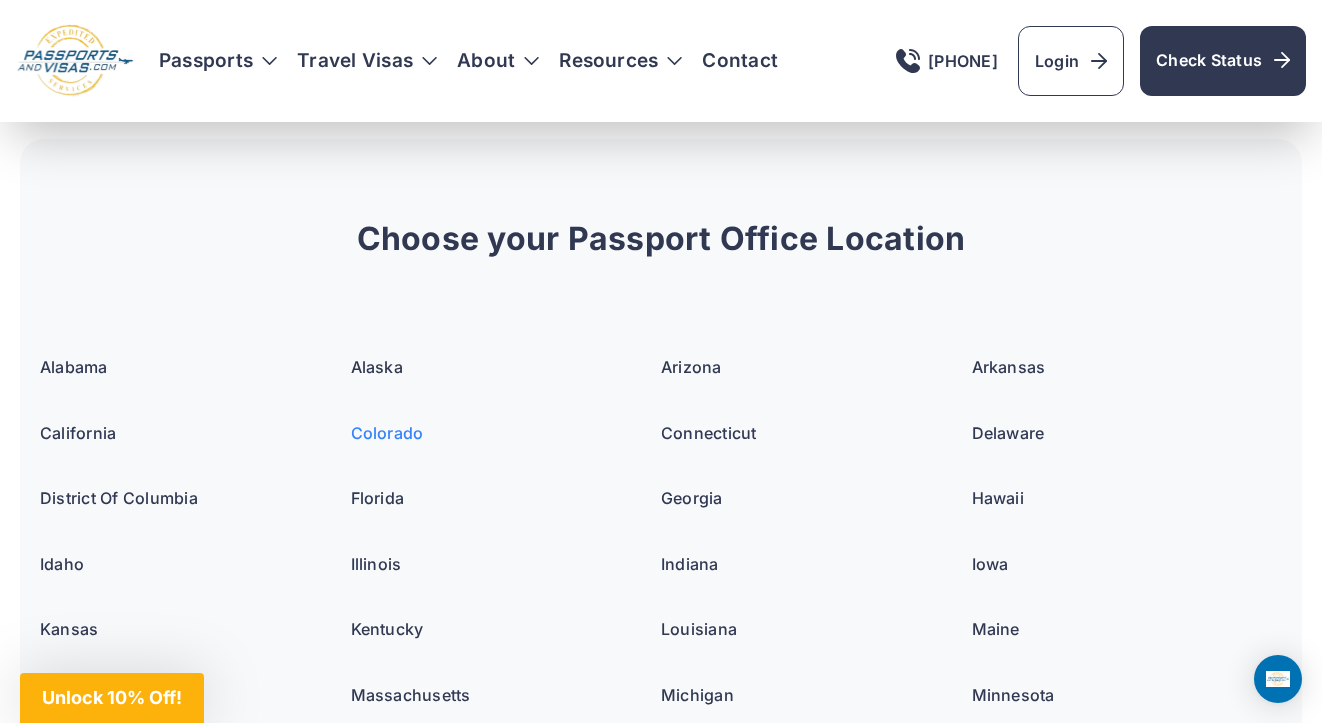 click on "Colorado" at bounding box center [387, 433] 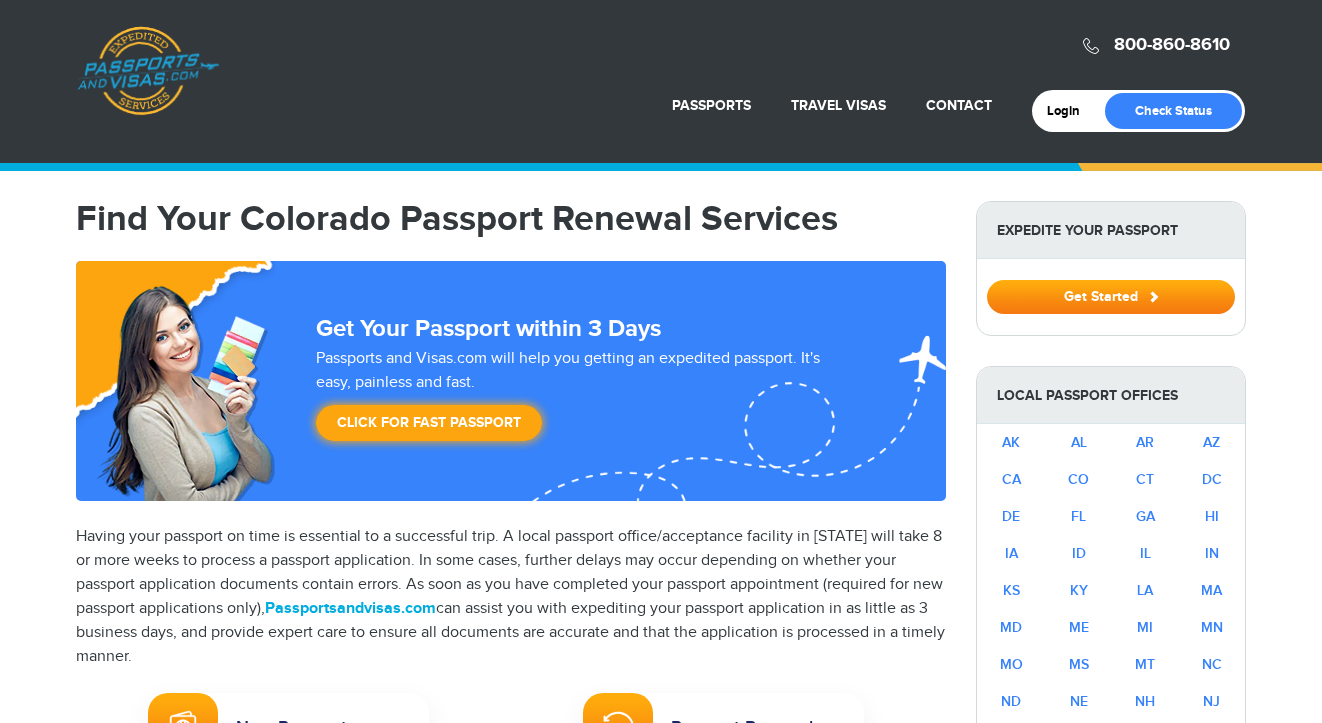 select on "**********" 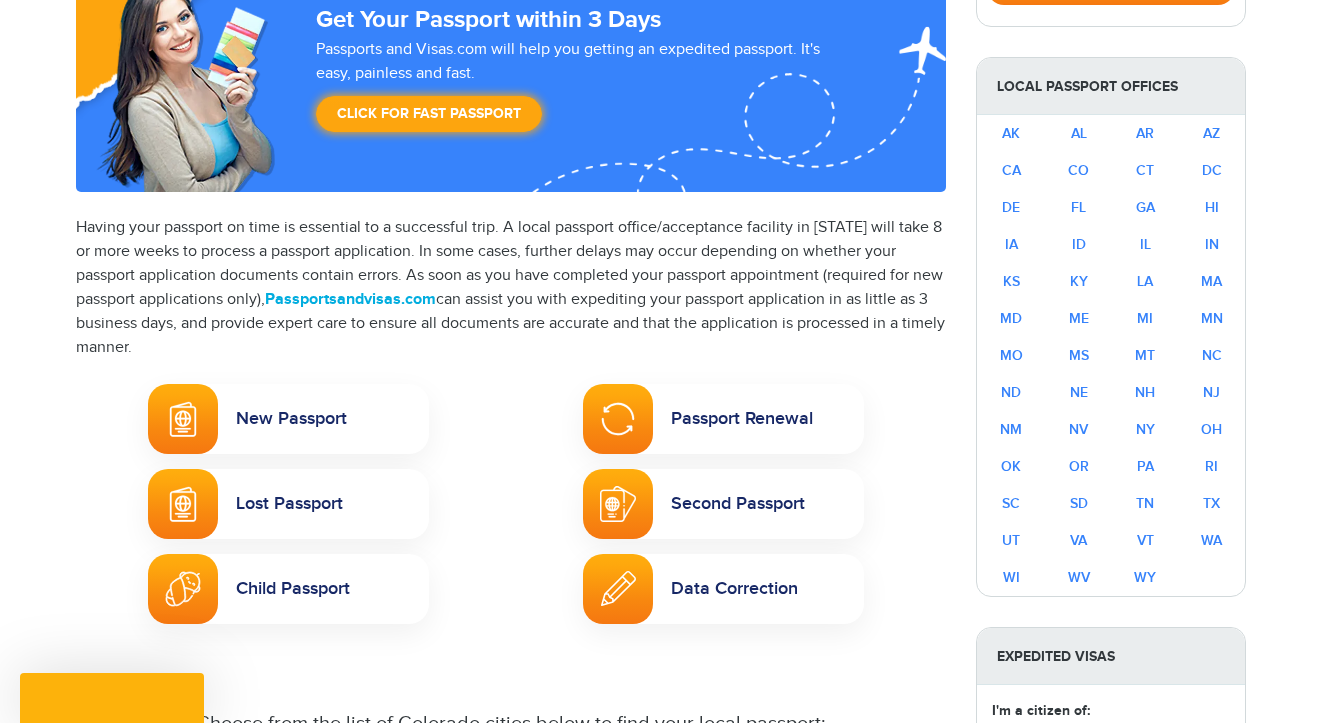 scroll, scrollTop: 362, scrollLeft: 0, axis: vertical 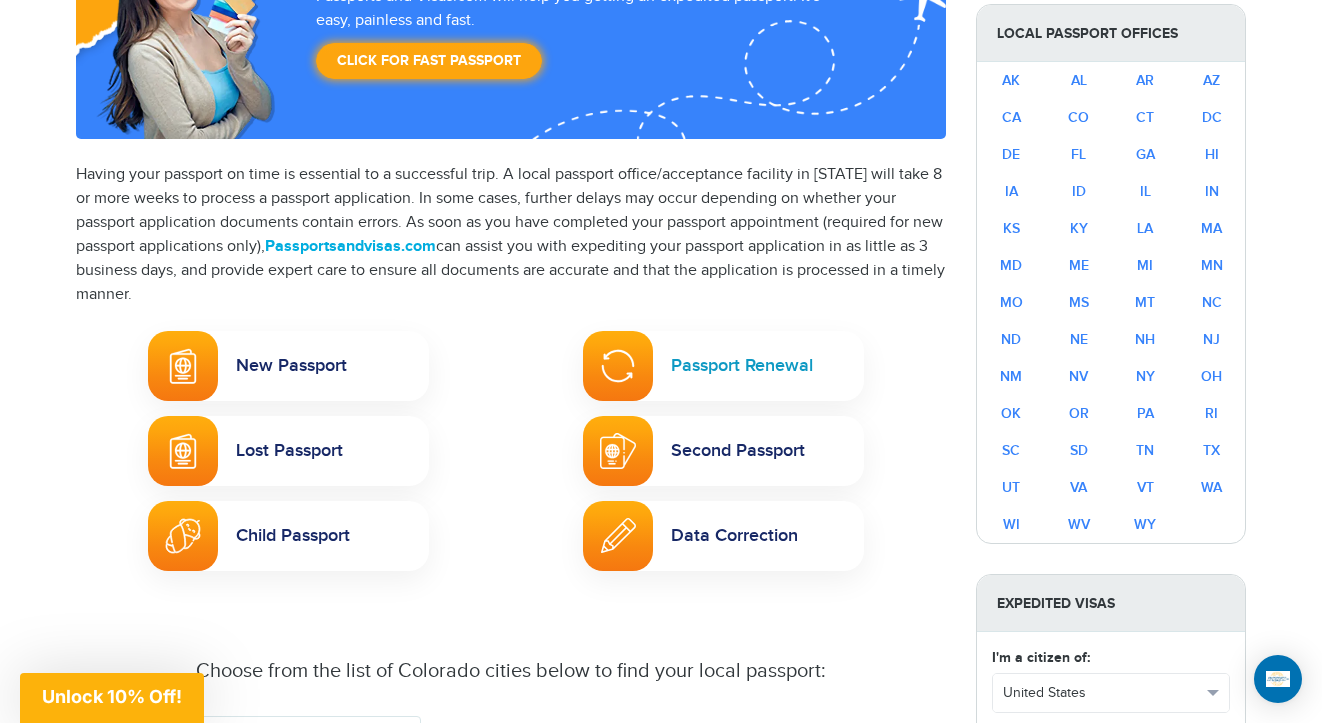 click on "Passport Renewal" at bounding box center [723, 366] 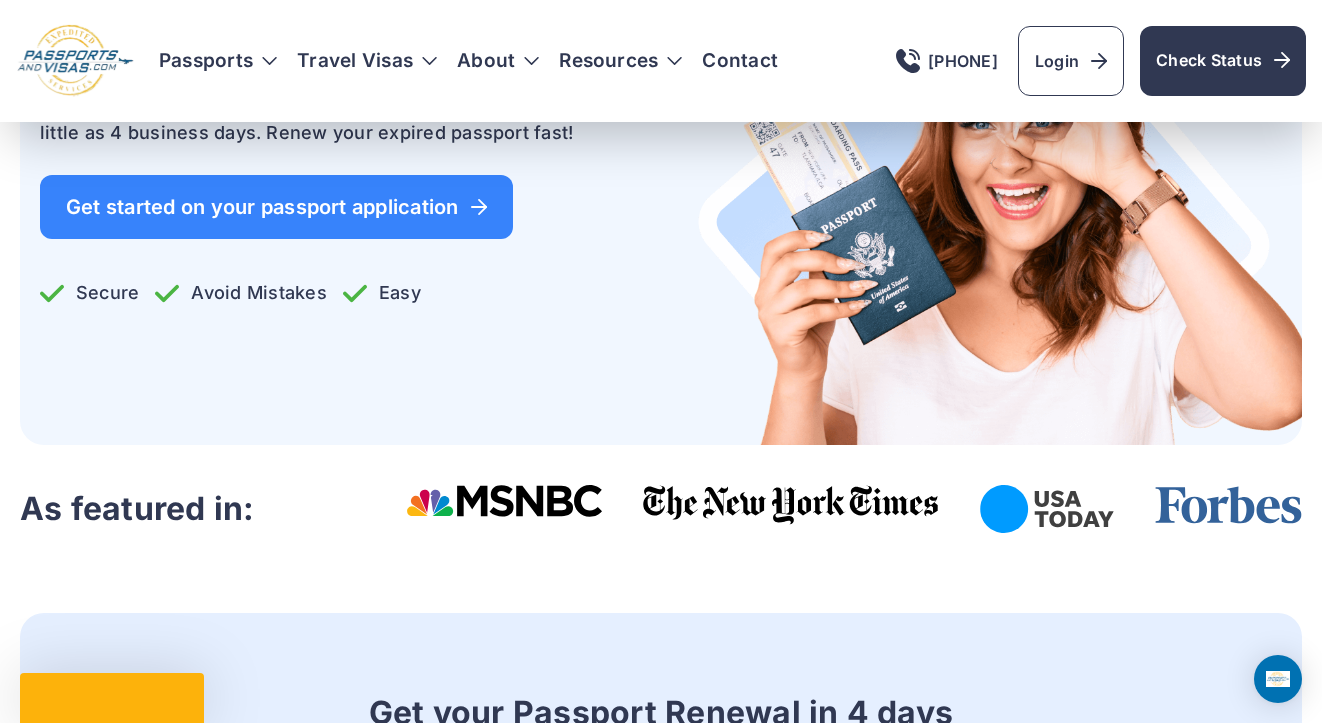 scroll, scrollTop: 457, scrollLeft: 0, axis: vertical 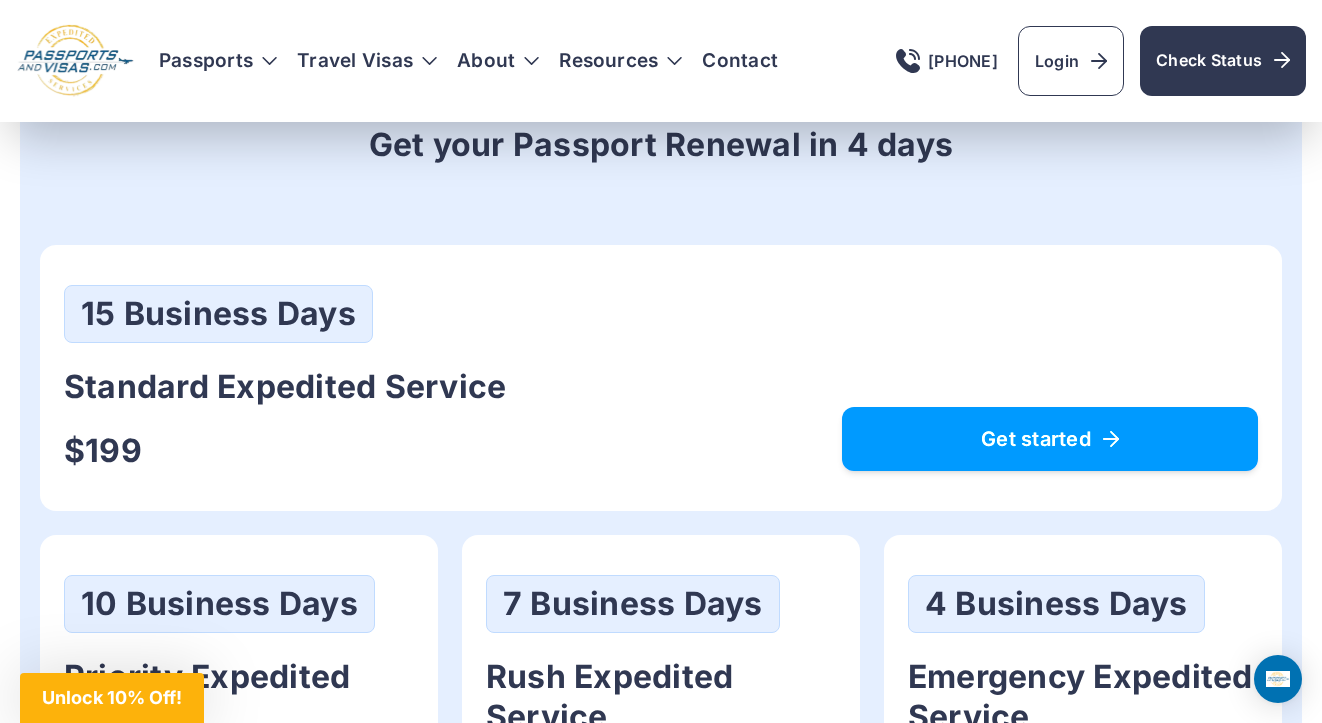 click on "Get started" at bounding box center [1050, 439] 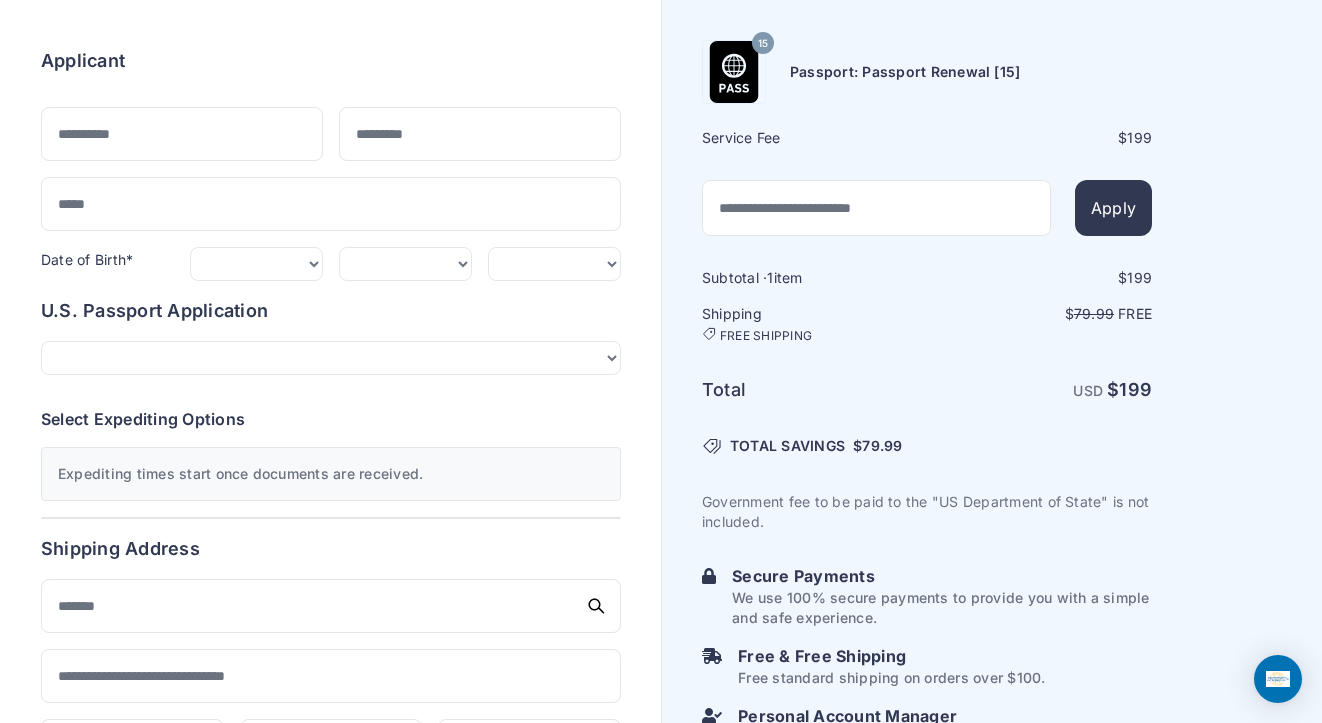 scroll, scrollTop: 193, scrollLeft: 0, axis: vertical 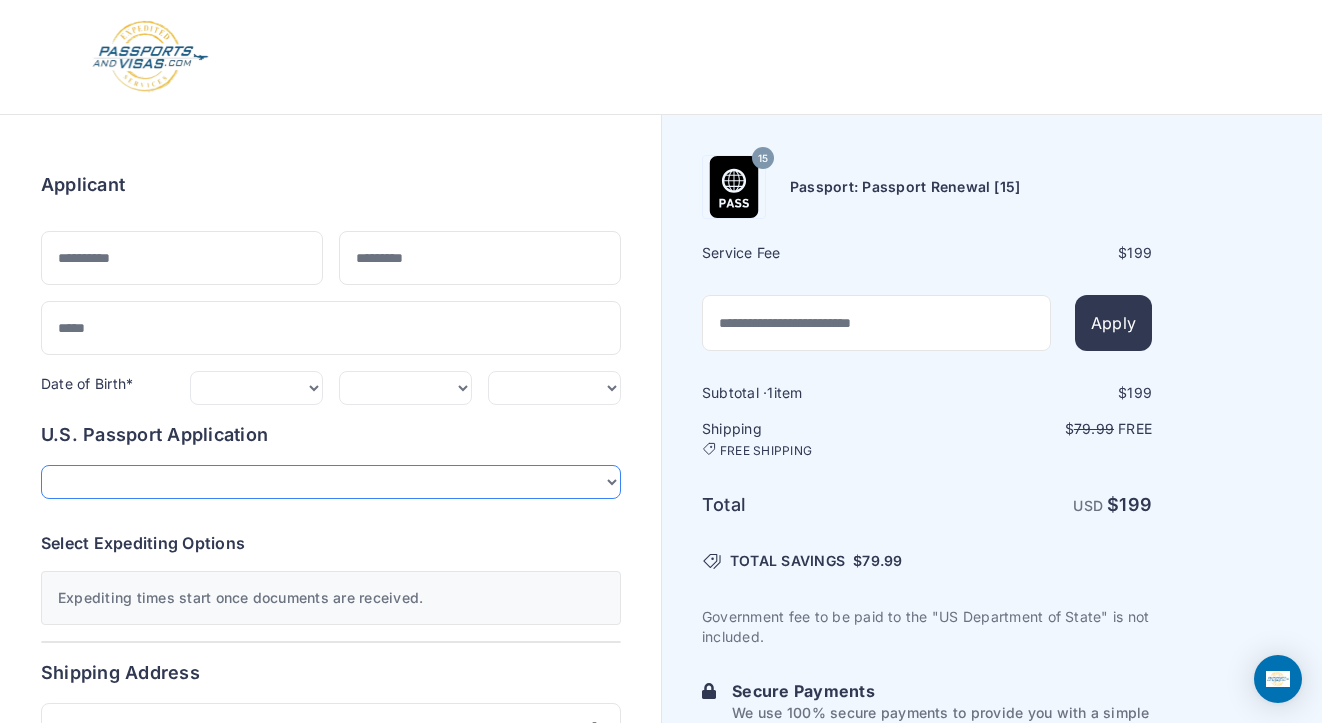 select on "*******" 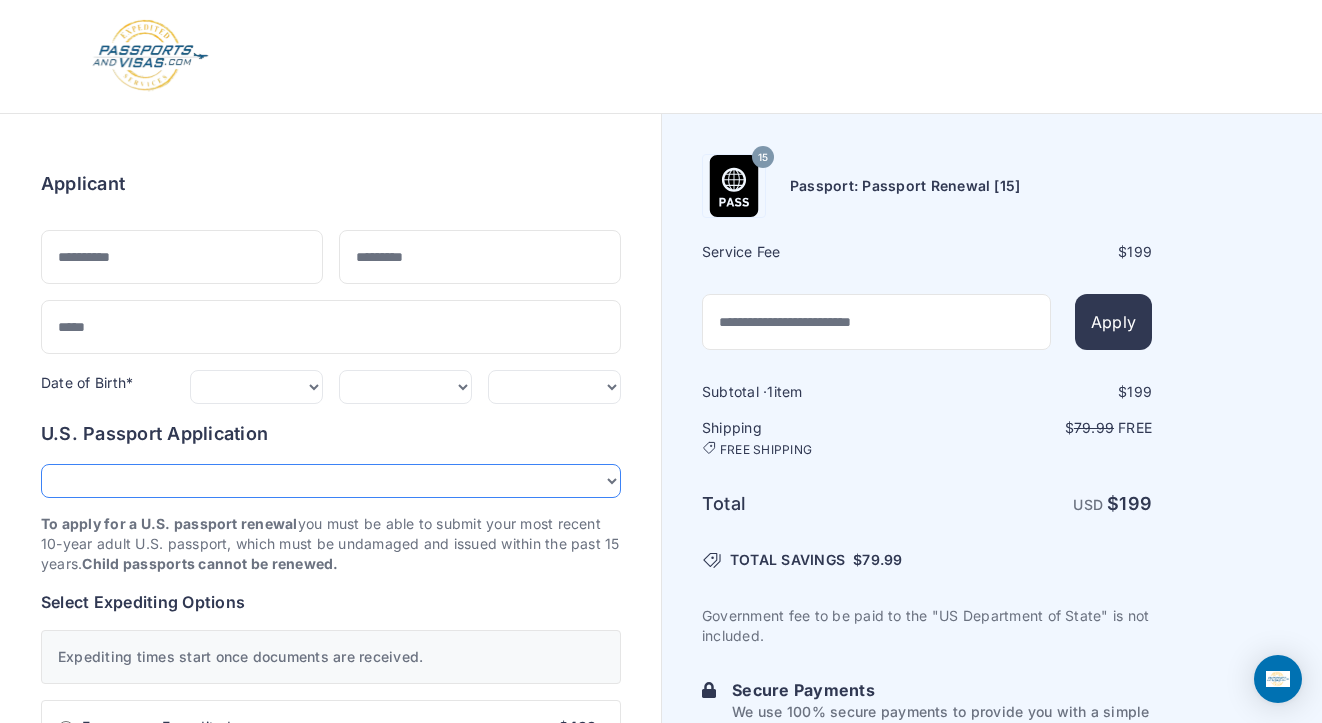 scroll, scrollTop: 0, scrollLeft: 0, axis: both 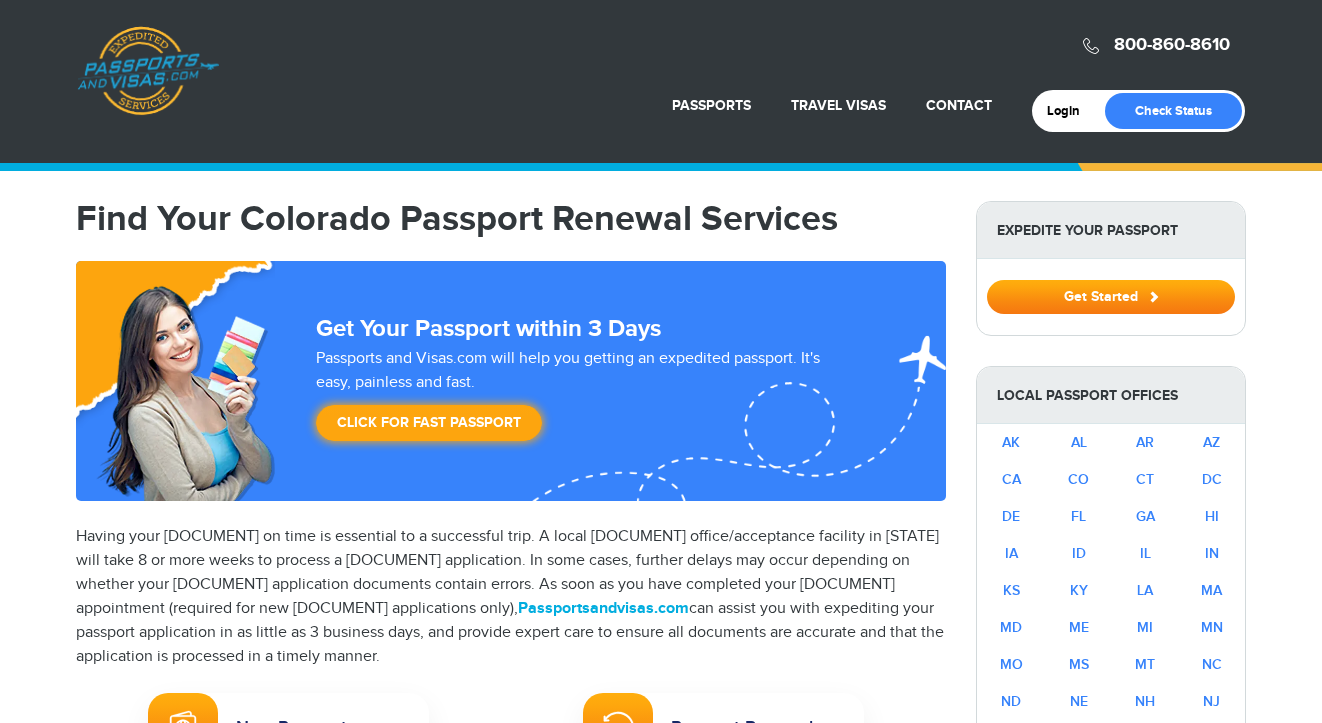 select on "**********" 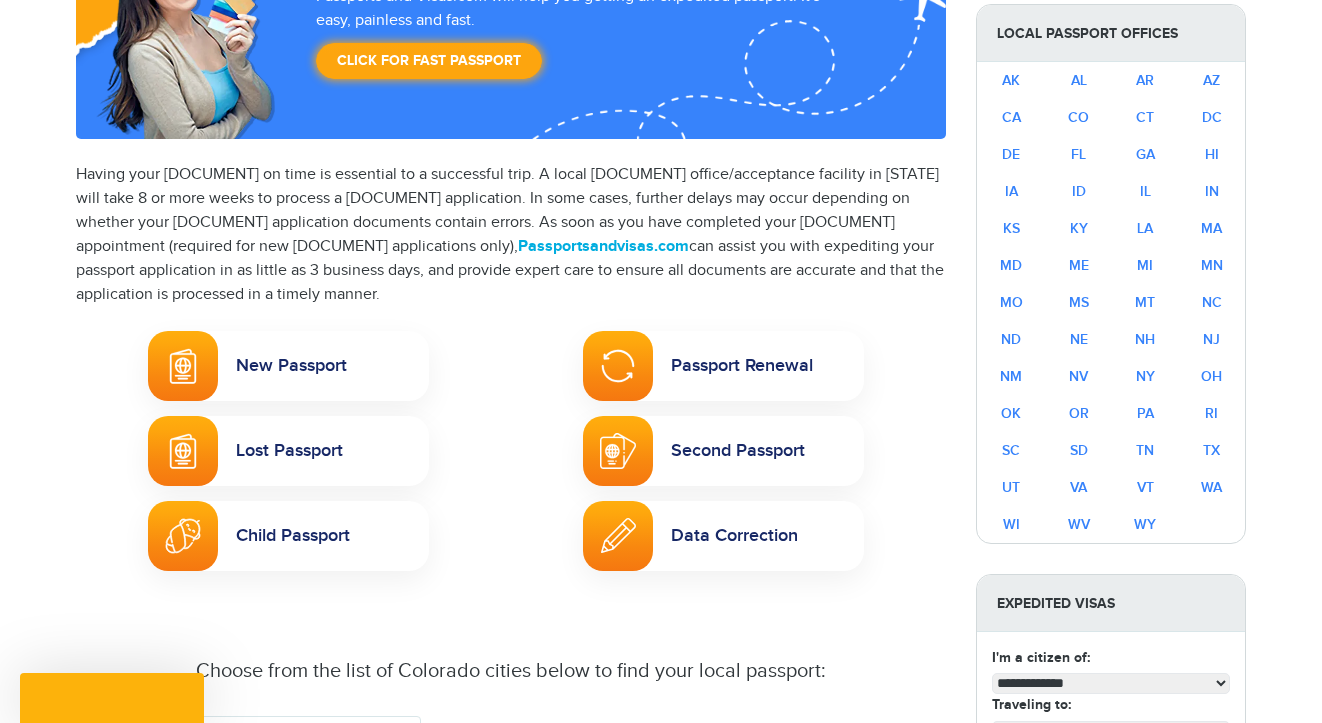 scroll, scrollTop: 362, scrollLeft: 0, axis: vertical 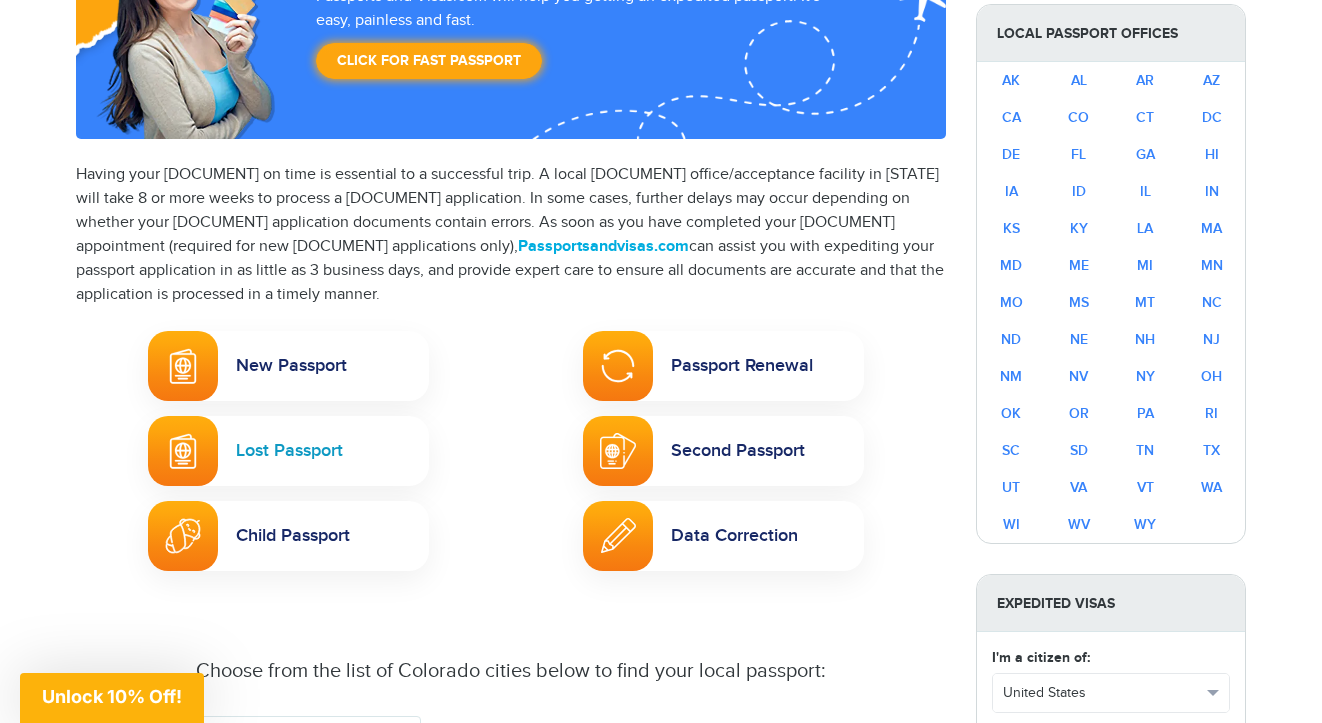click at bounding box center [183, 451] 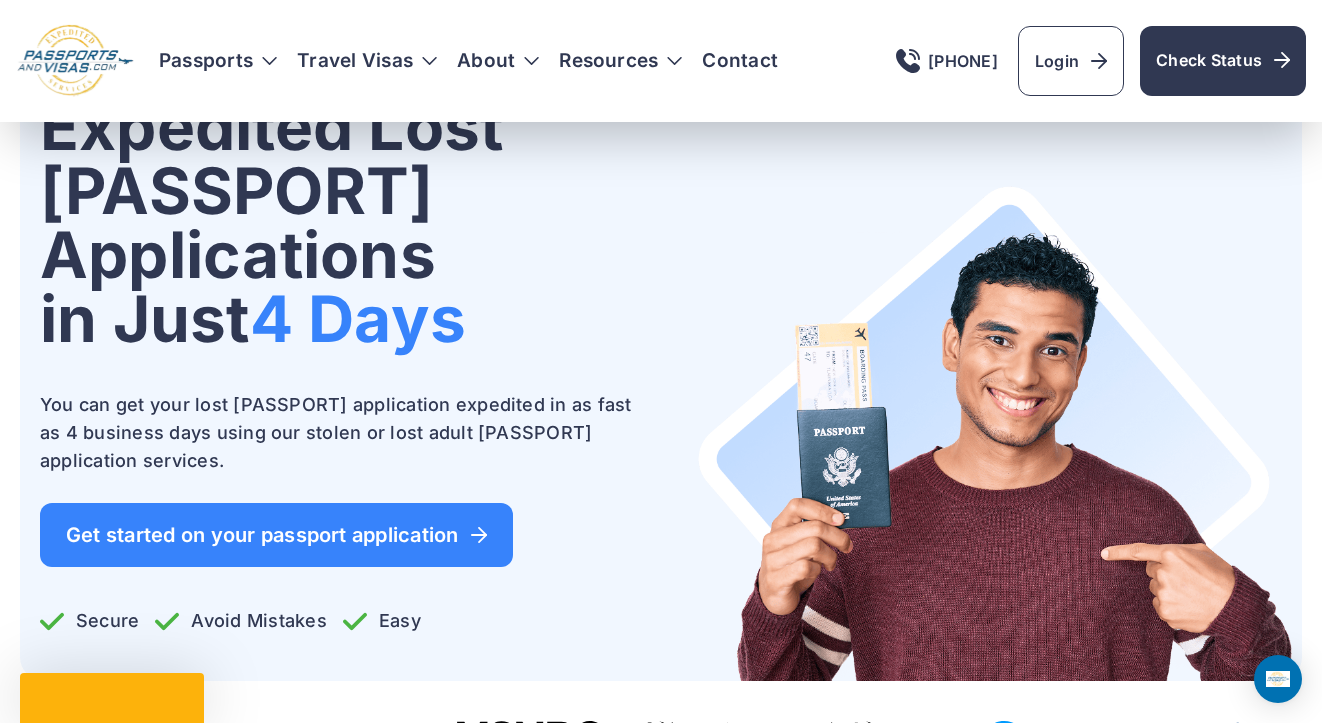 scroll, scrollTop: 0, scrollLeft: 0, axis: both 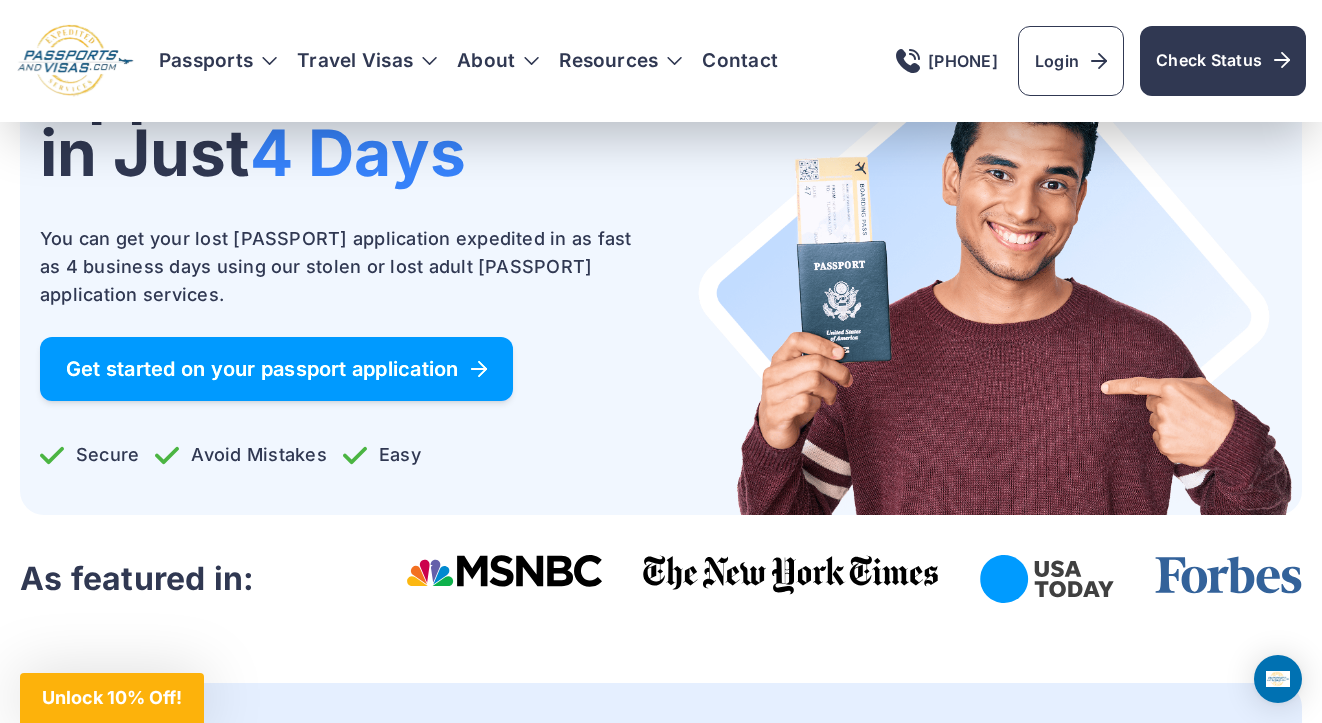 click 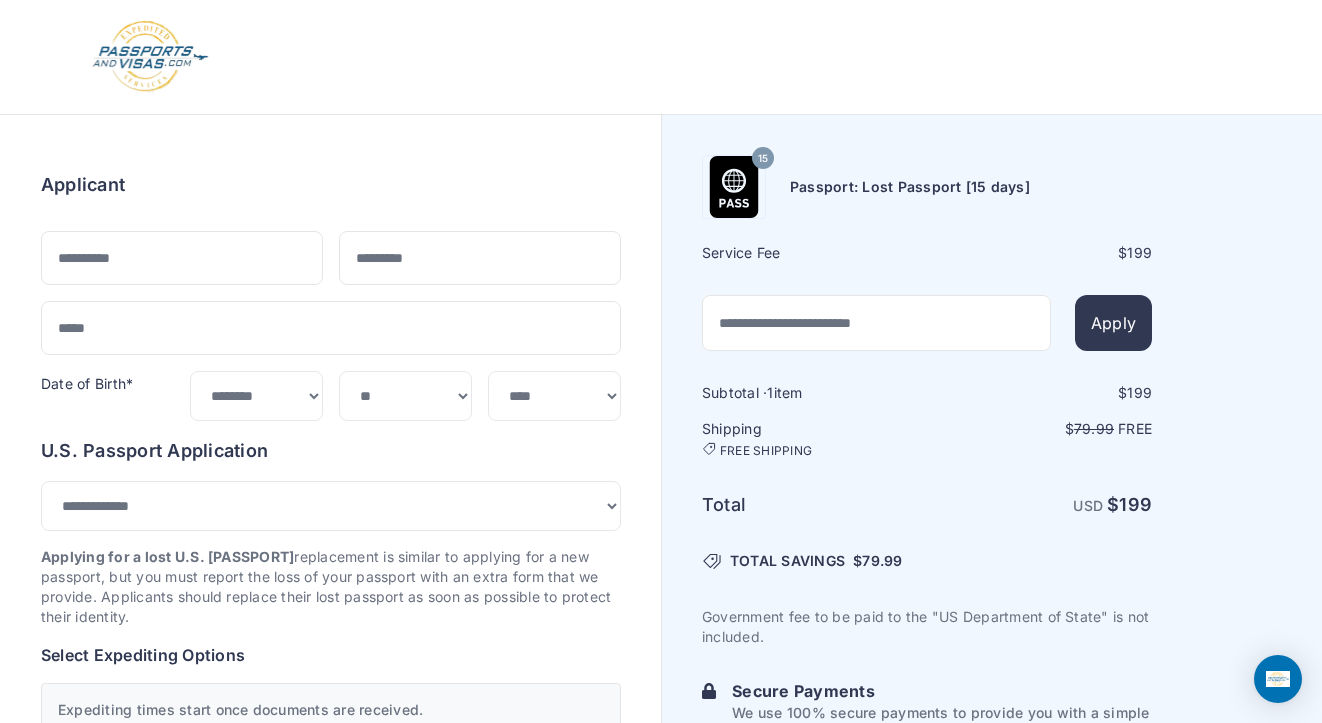select on "**" 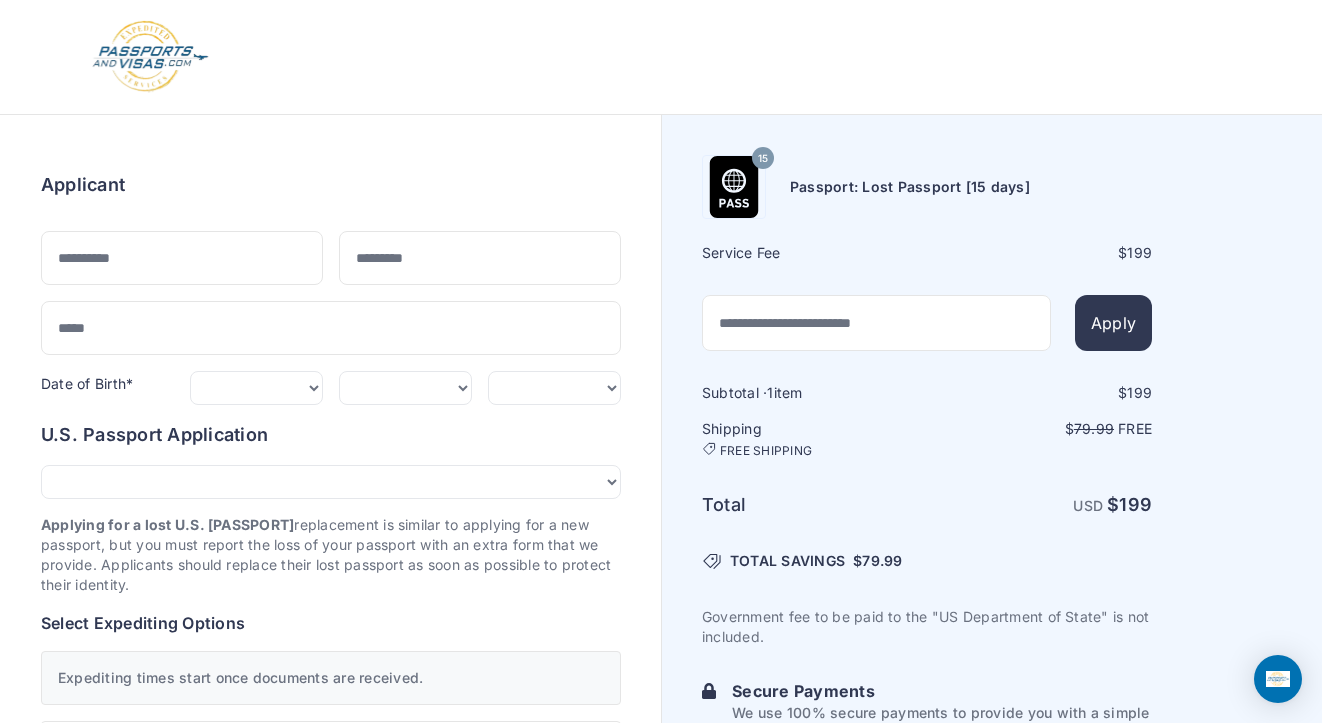 scroll, scrollTop: 0, scrollLeft: 0, axis: both 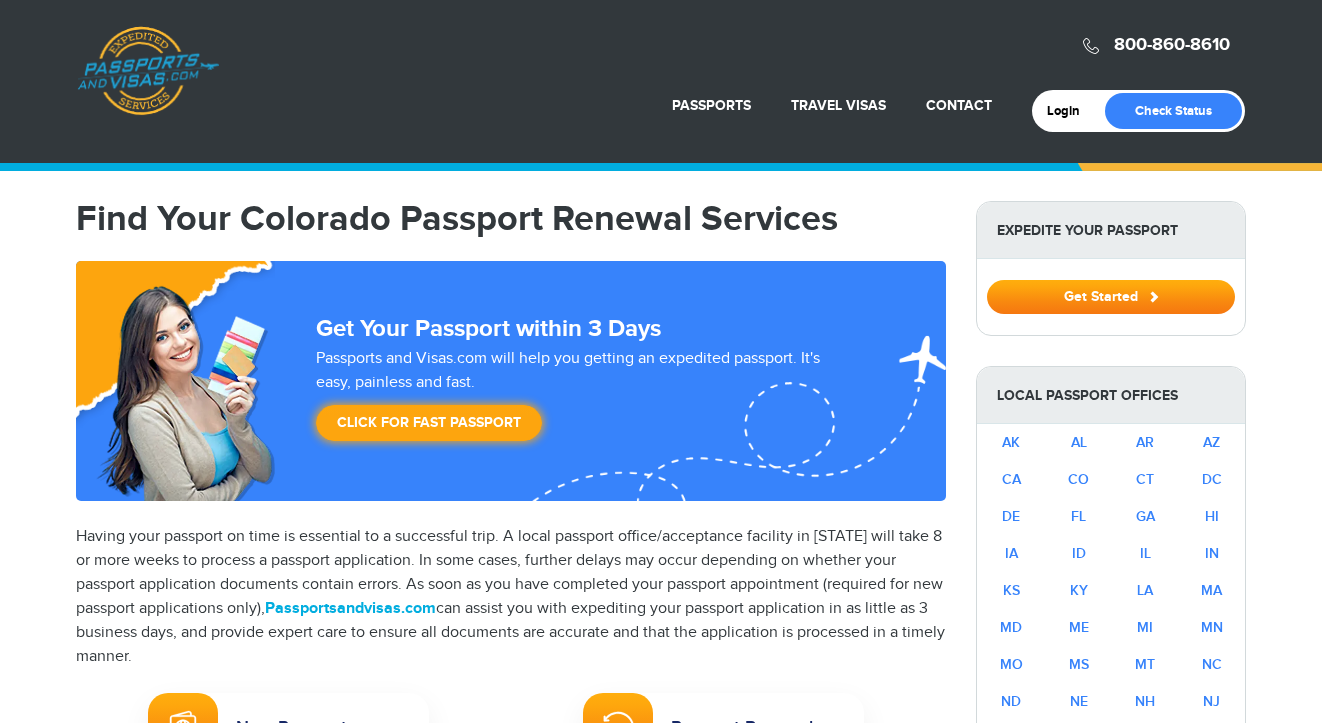 select on "**********" 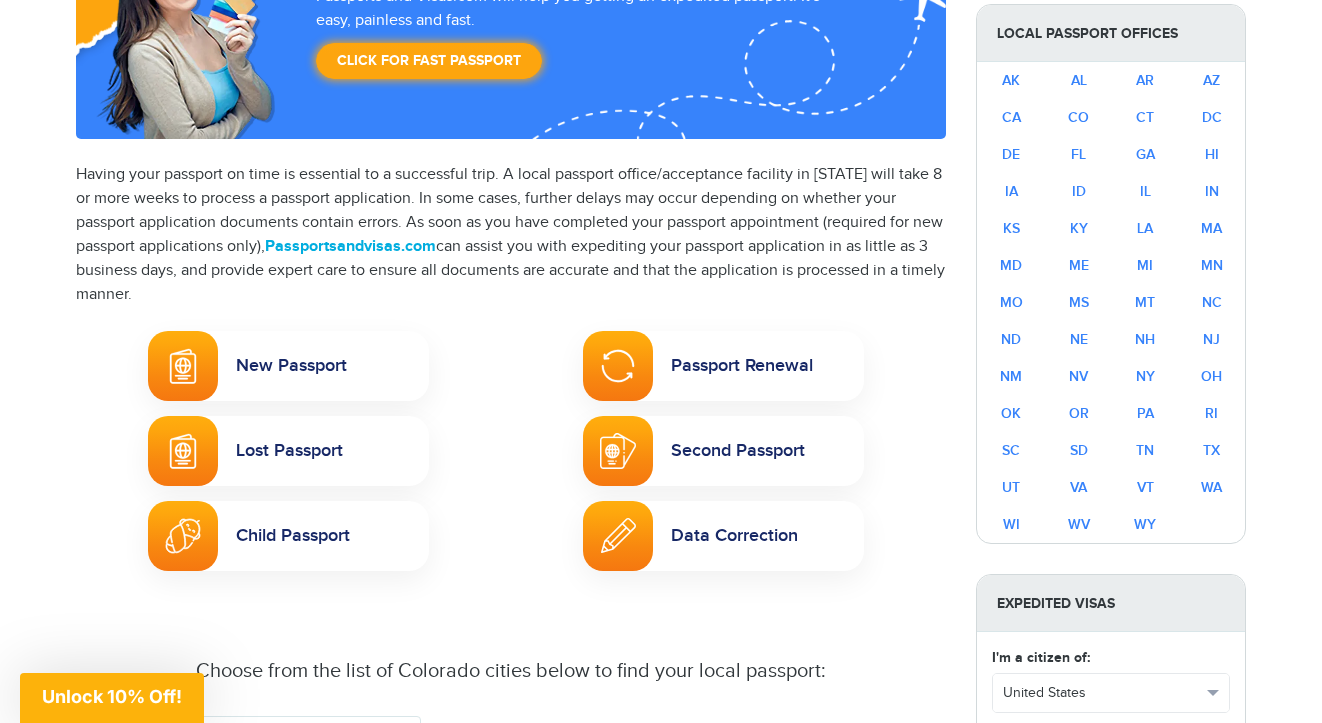 scroll, scrollTop: 0, scrollLeft: 0, axis: both 